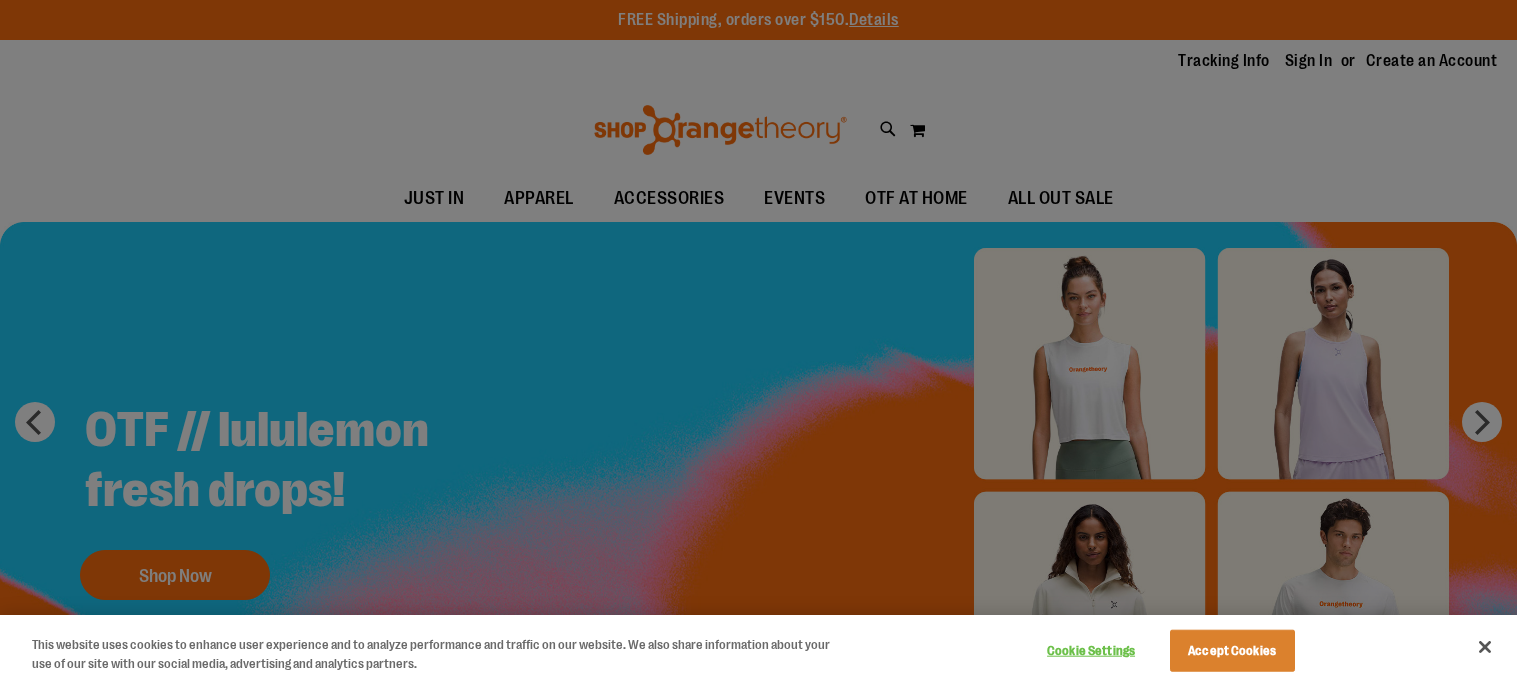 scroll, scrollTop: 0, scrollLeft: 0, axis: both 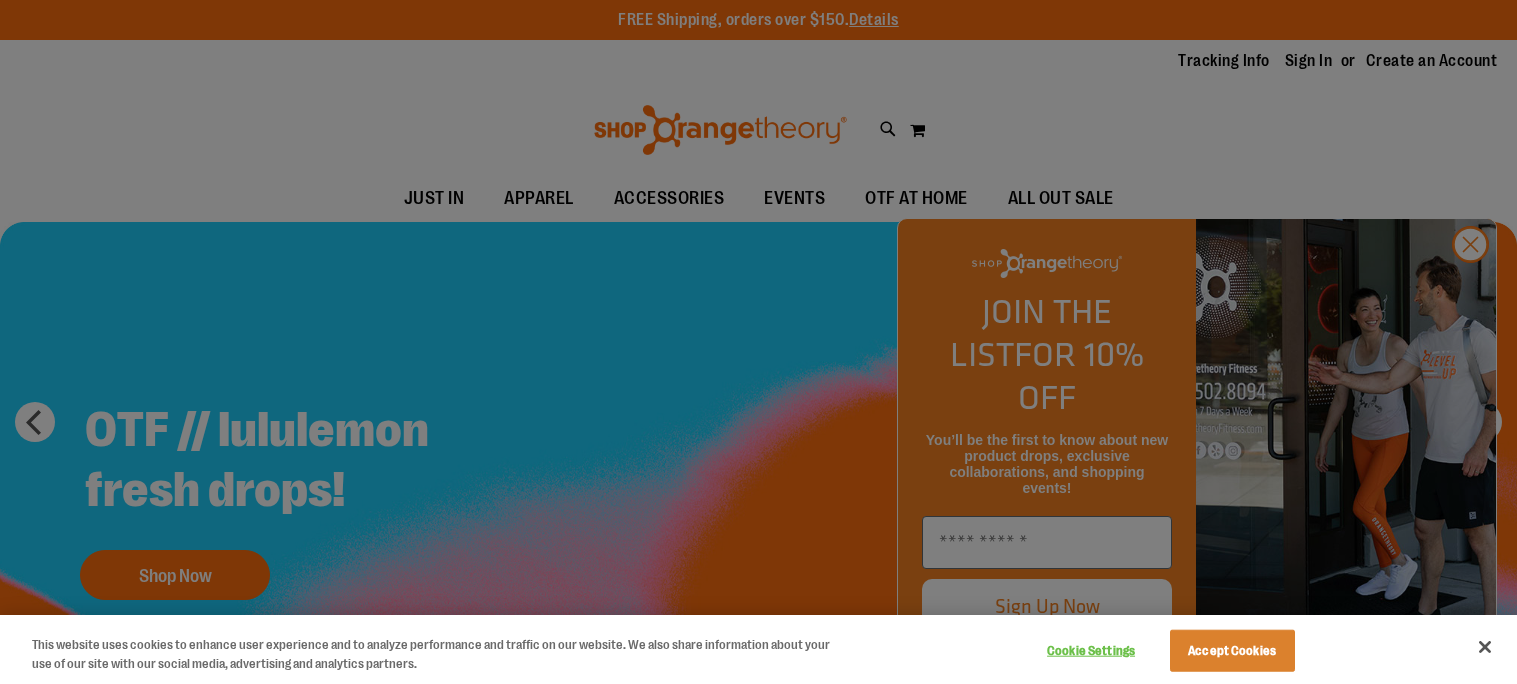 click at bounding box center (758, 342) 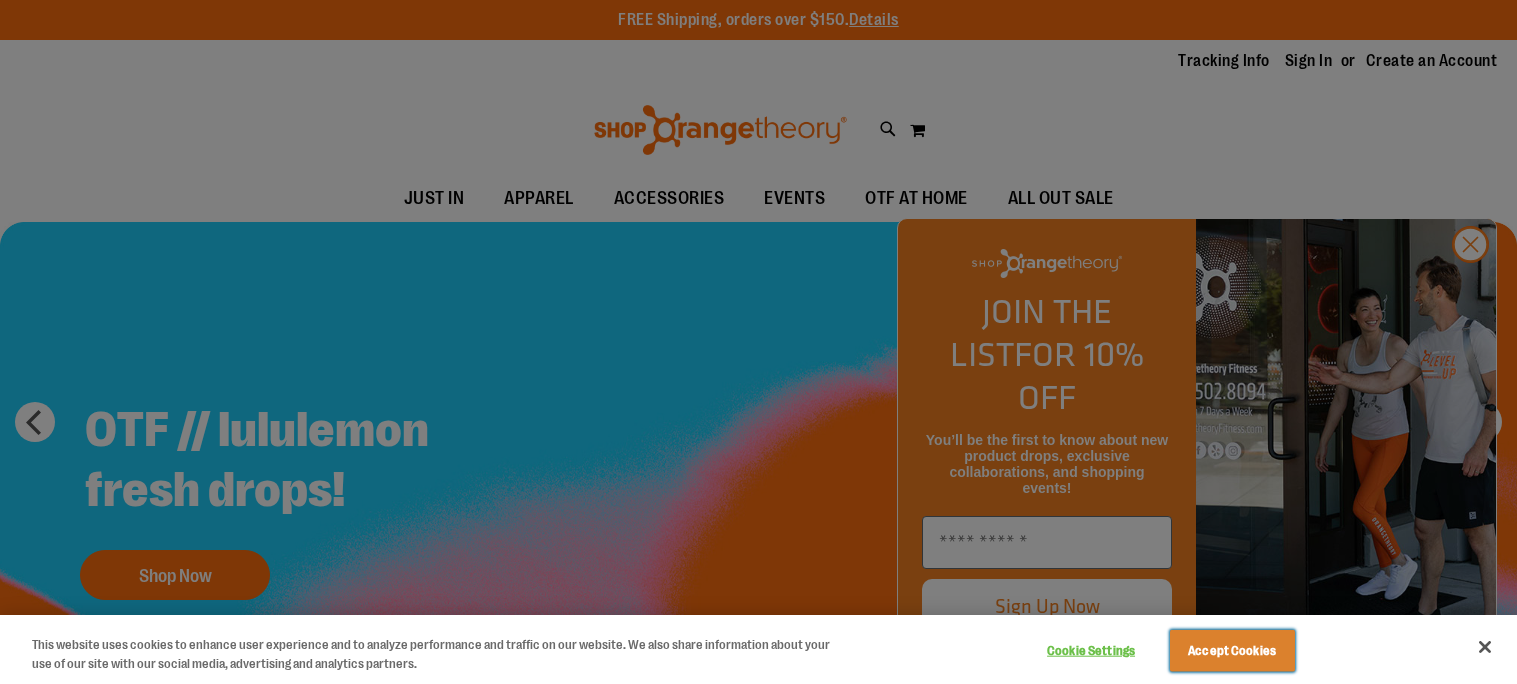 click on "Accept Cookies" at bounding box center [1232, 651] 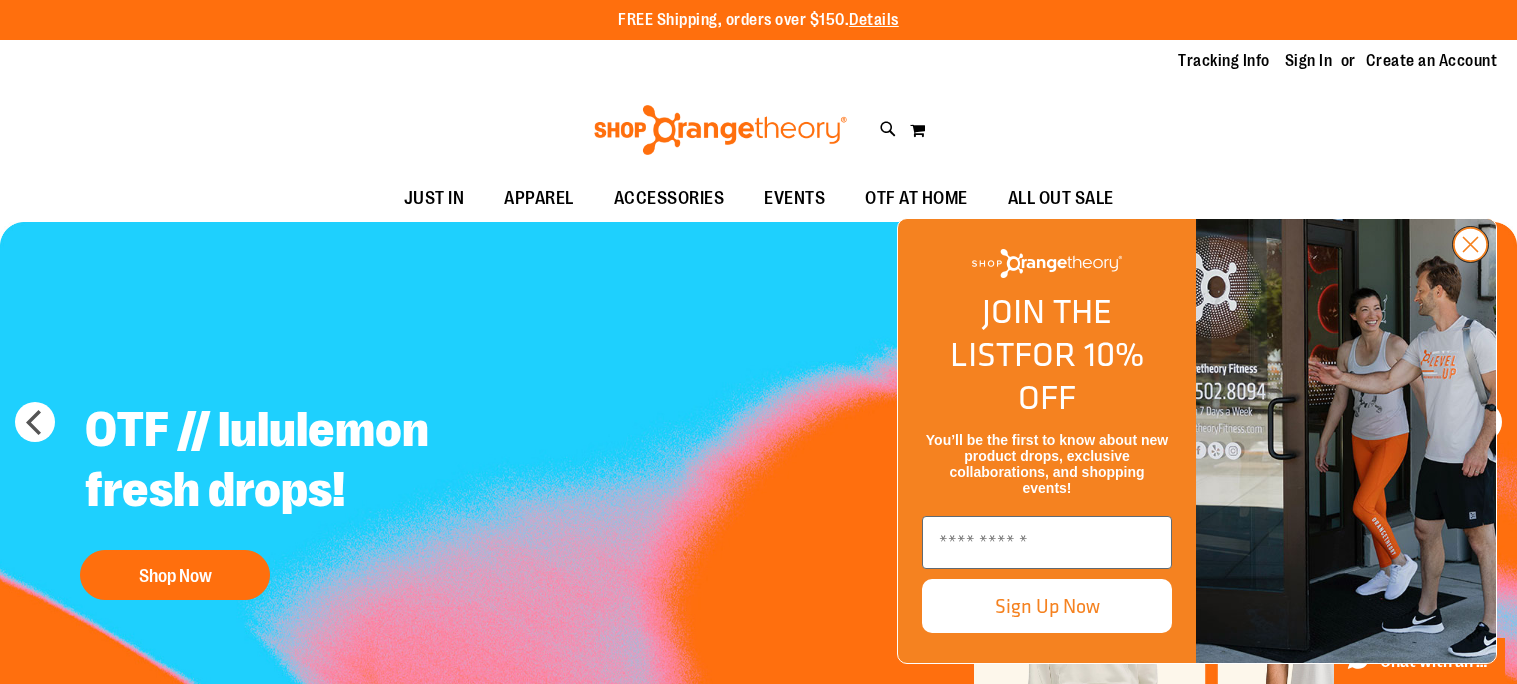click 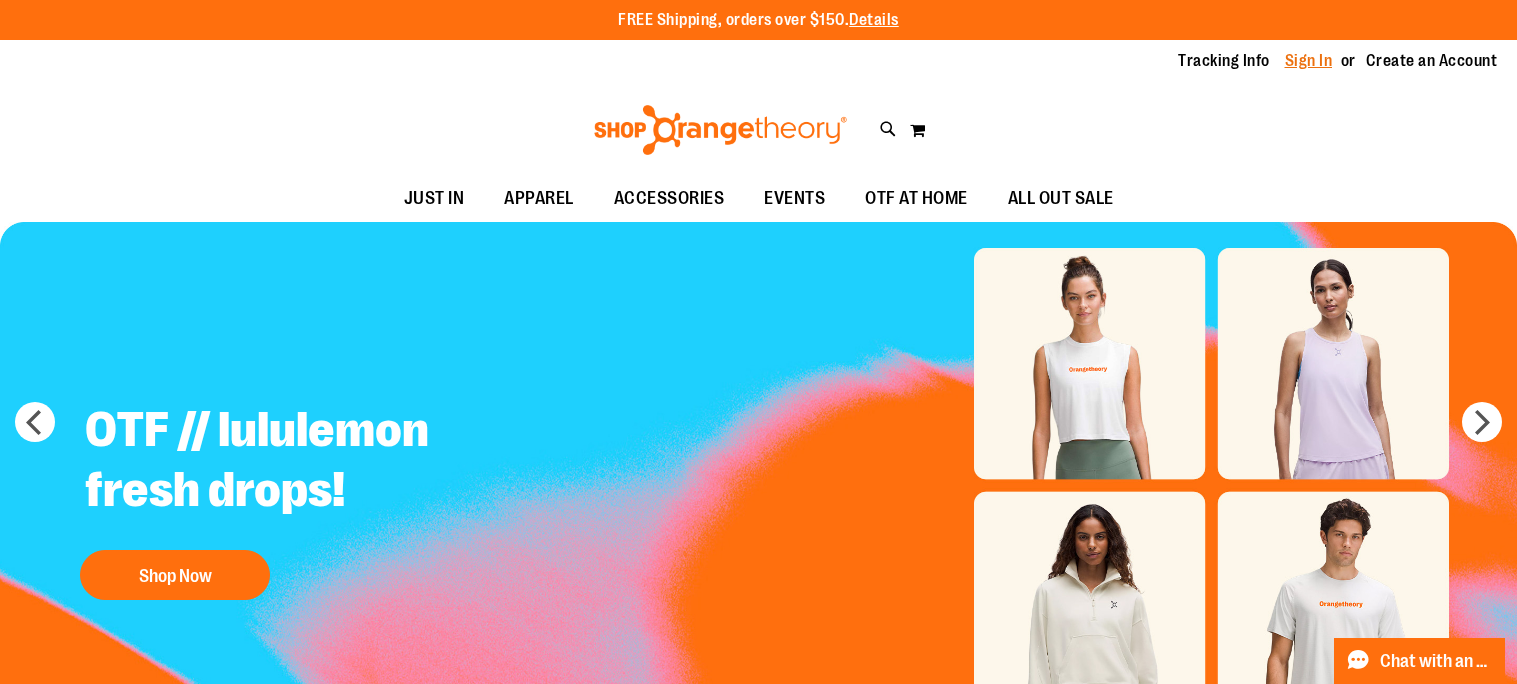 click on "Sign In" at bounding box center [1309, 61] 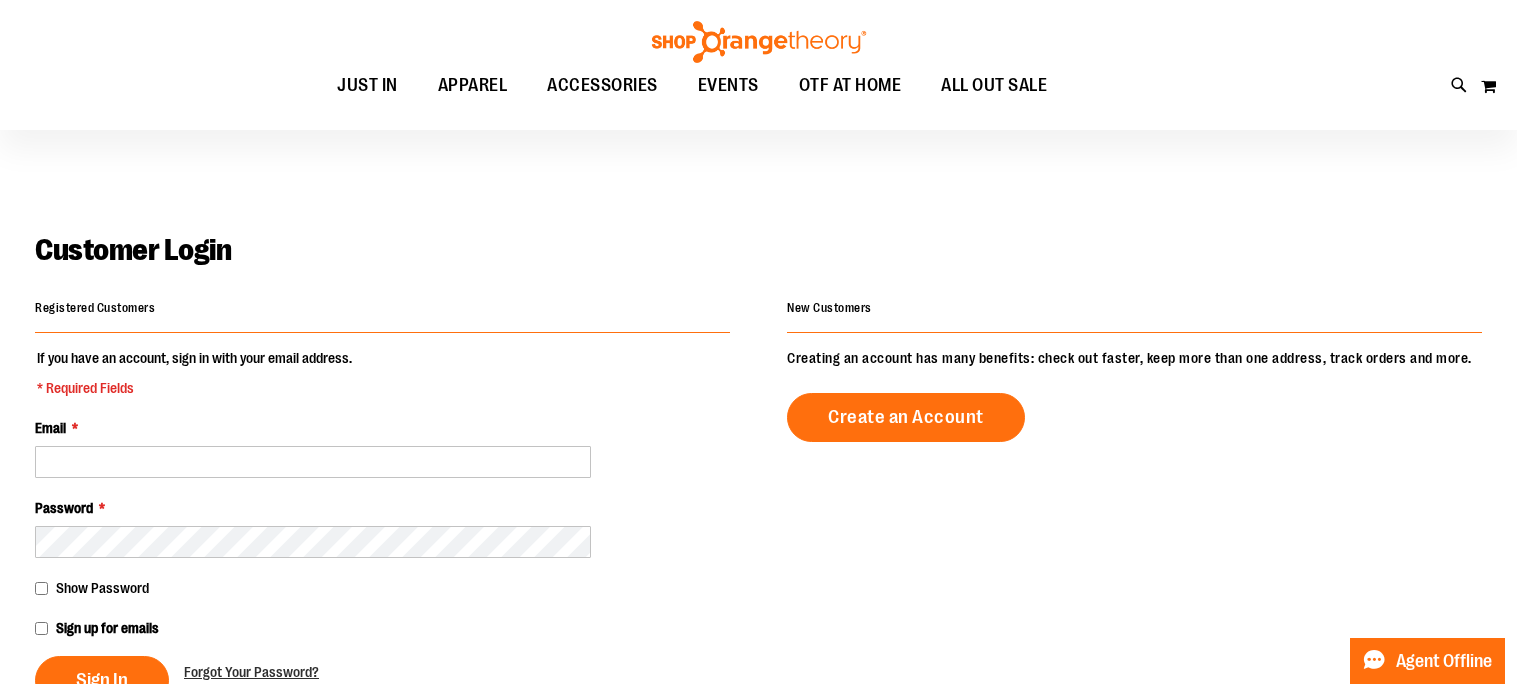 scroll, scrollTop: 104, scrollLeft: 0, axis: vertical 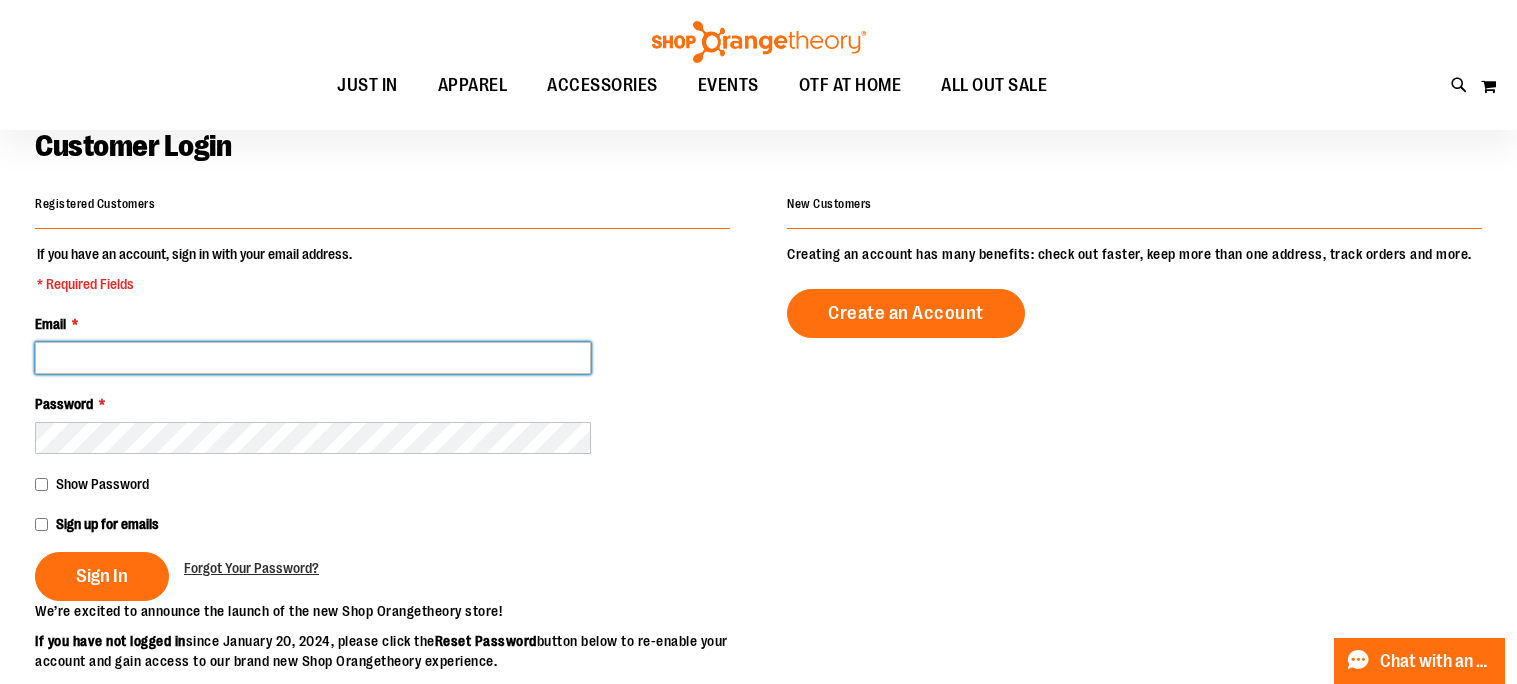 click on "Email *" at bounding box center (313, 358) 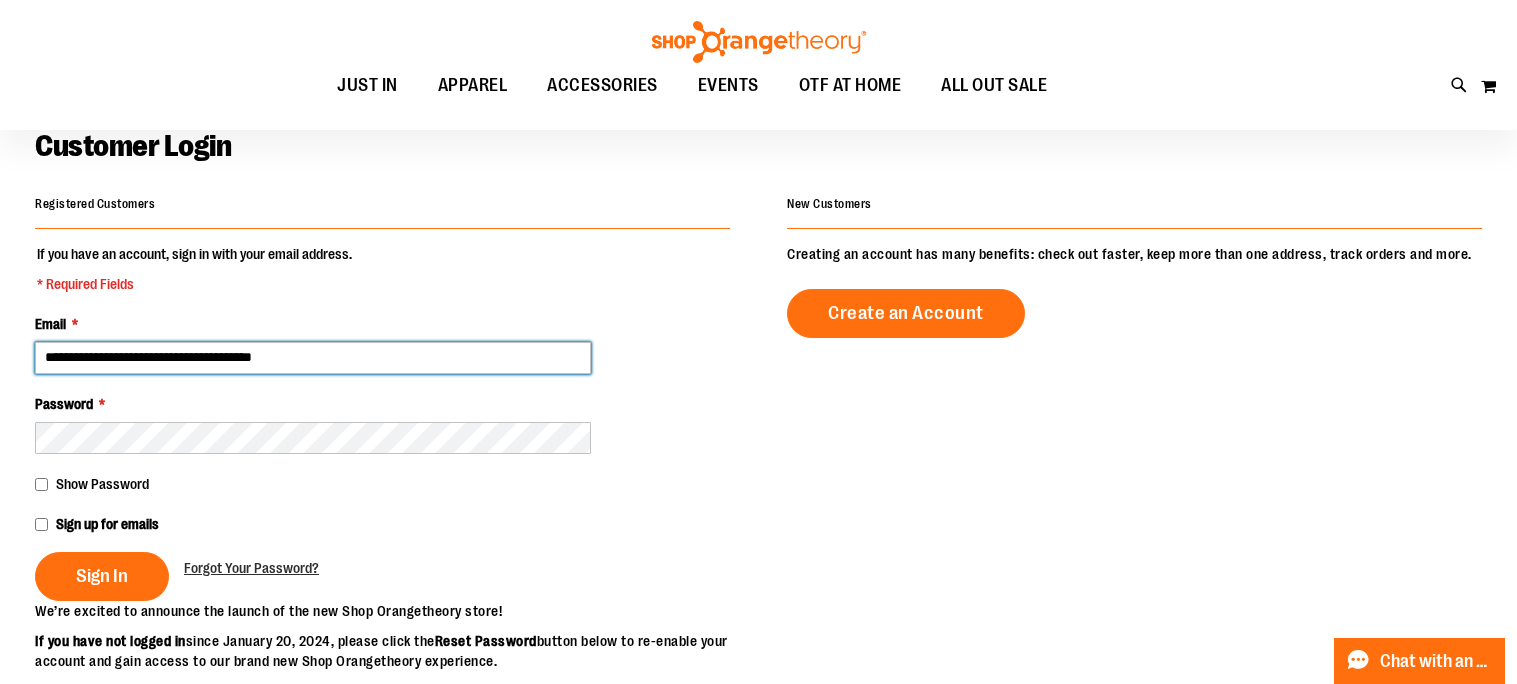 type on "**********" 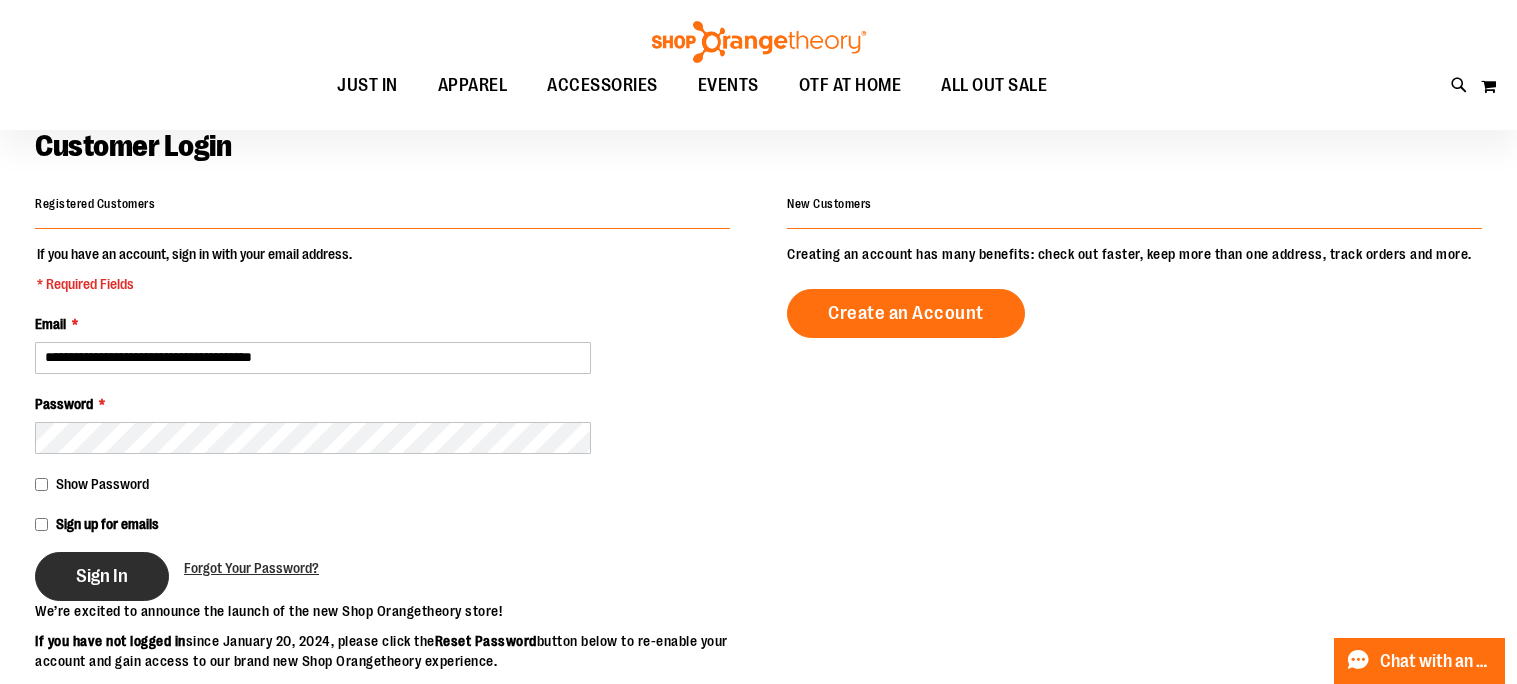 click on "Sign In" at bounding box center [102, 576] 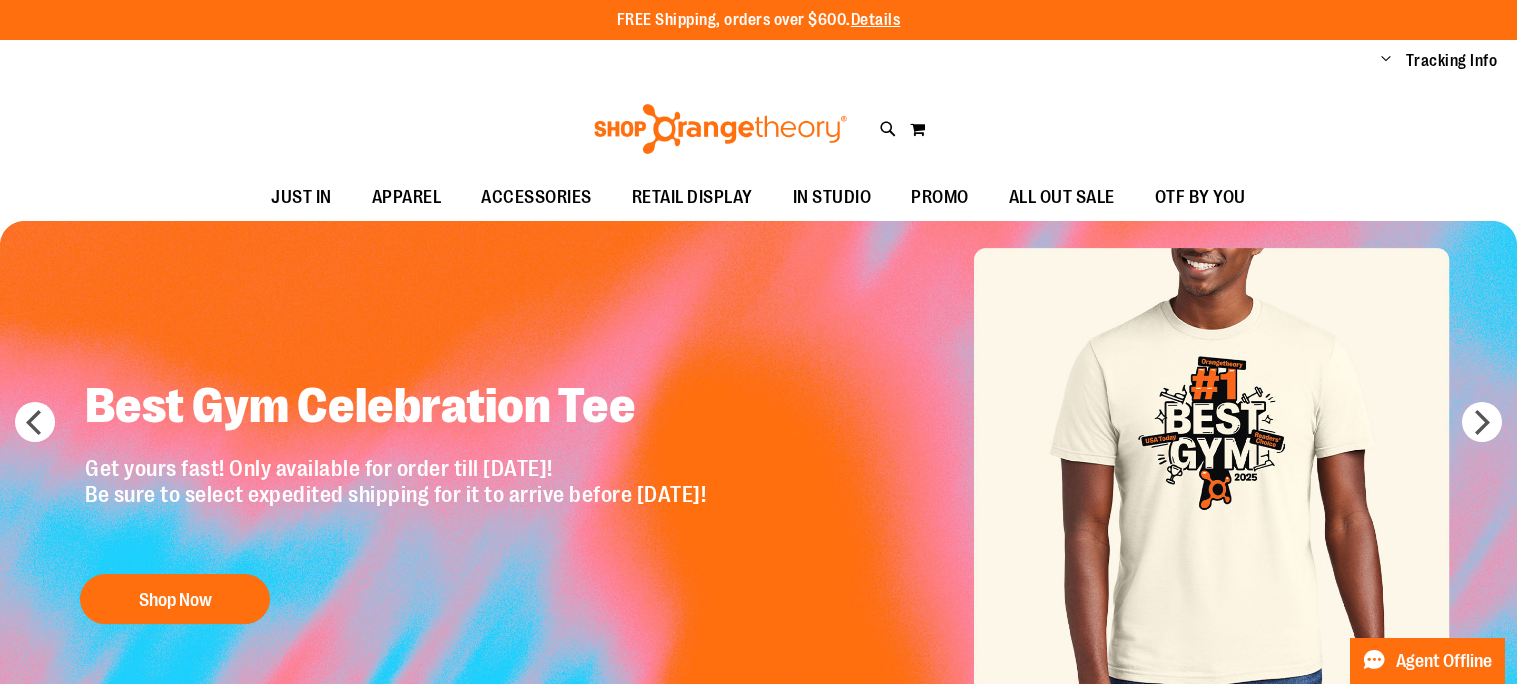 scroll, scrollTop: 0, scrollLeft: 0, axis: both 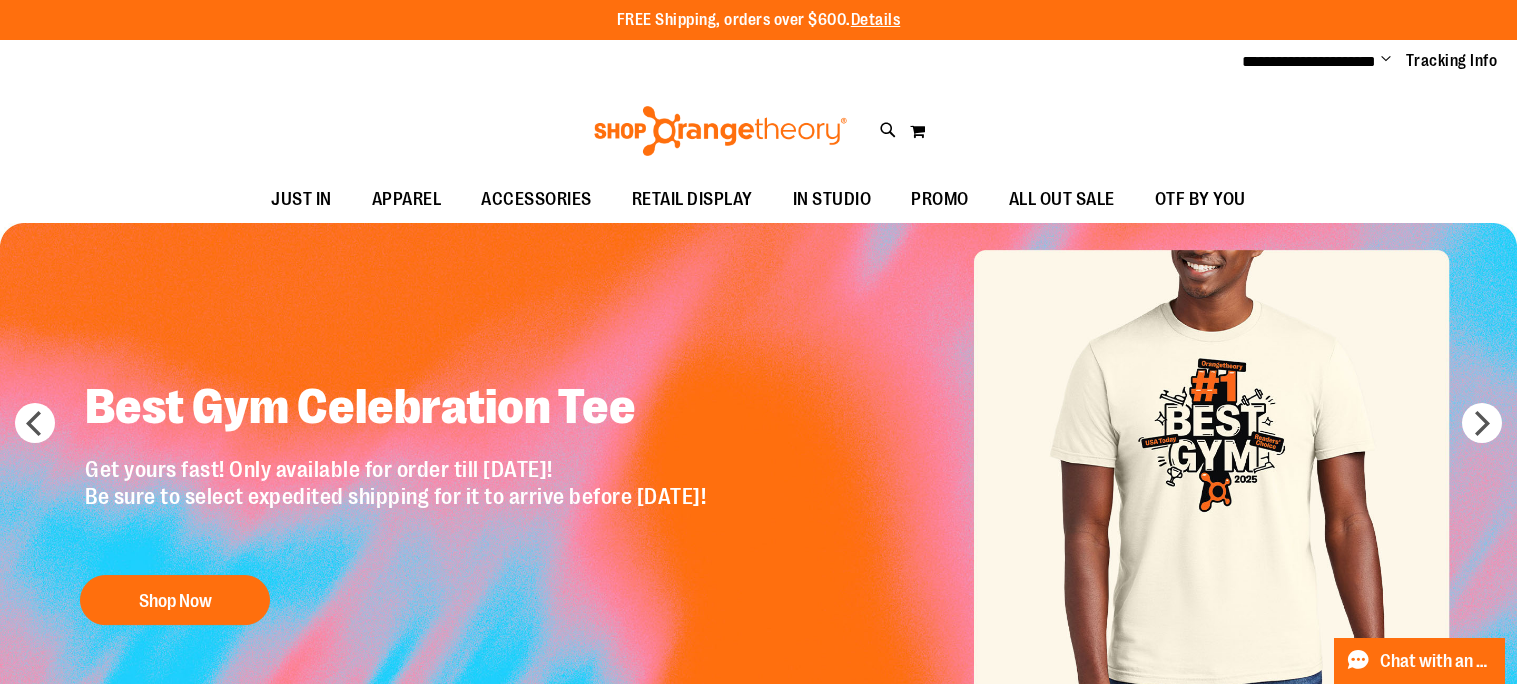 type on "**********" 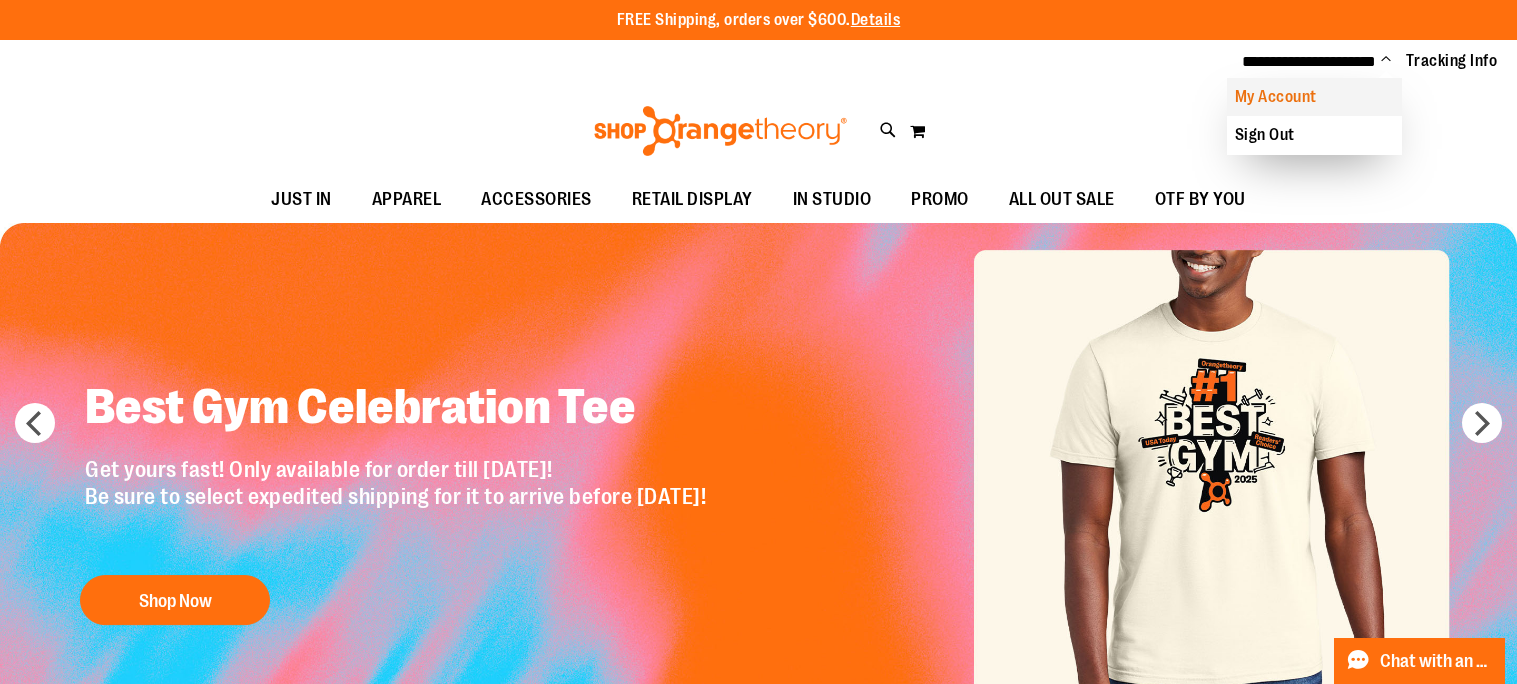 click on "My Account" at bounding box center (1314, 97) 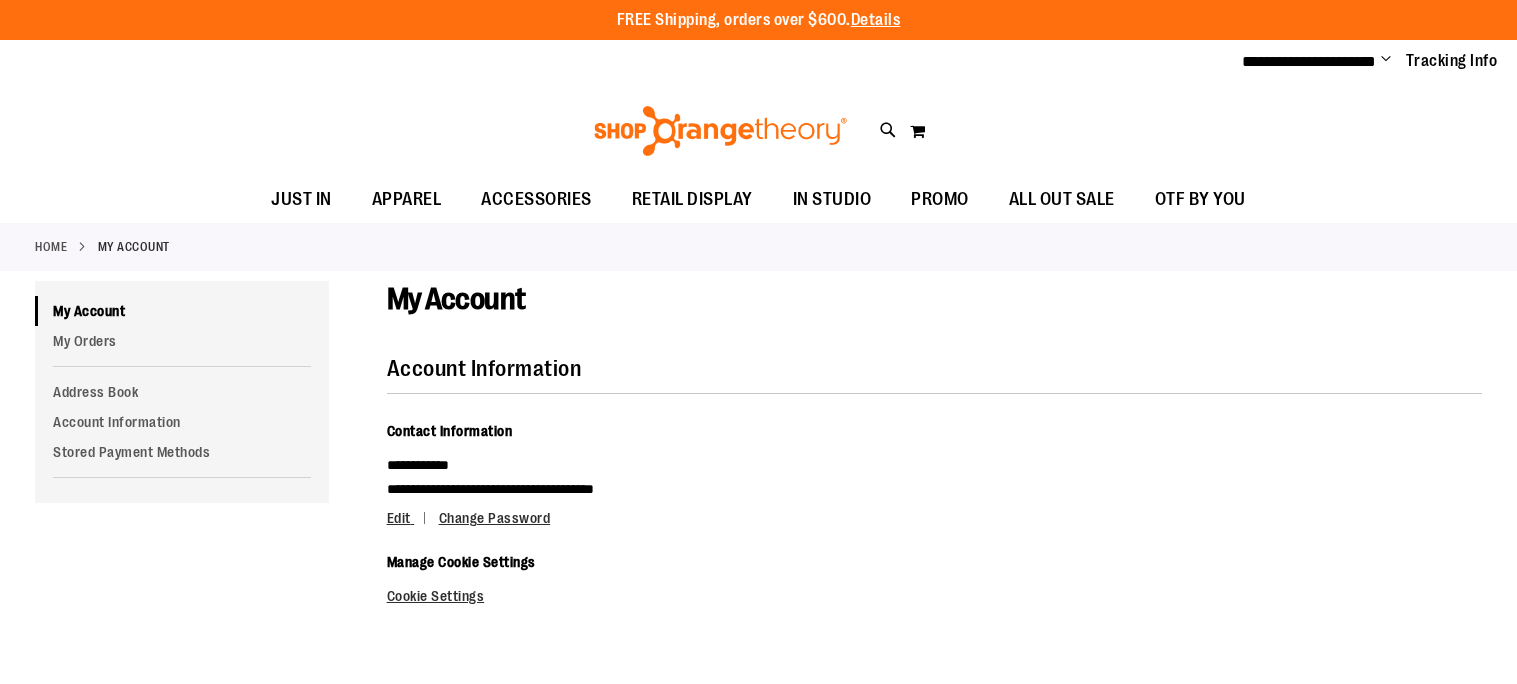 scroll, scrollTop: 0, scrollLeft: 0, axis: both 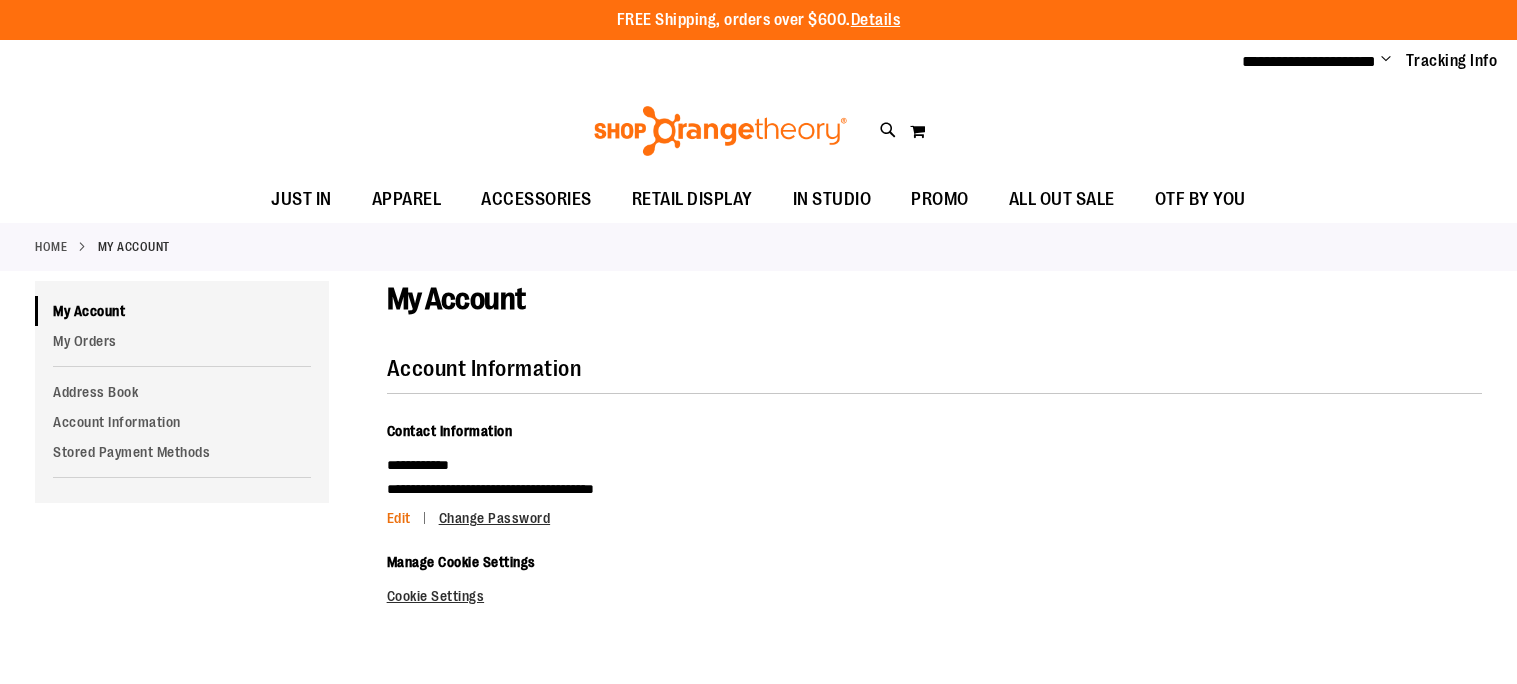 type on "**********" 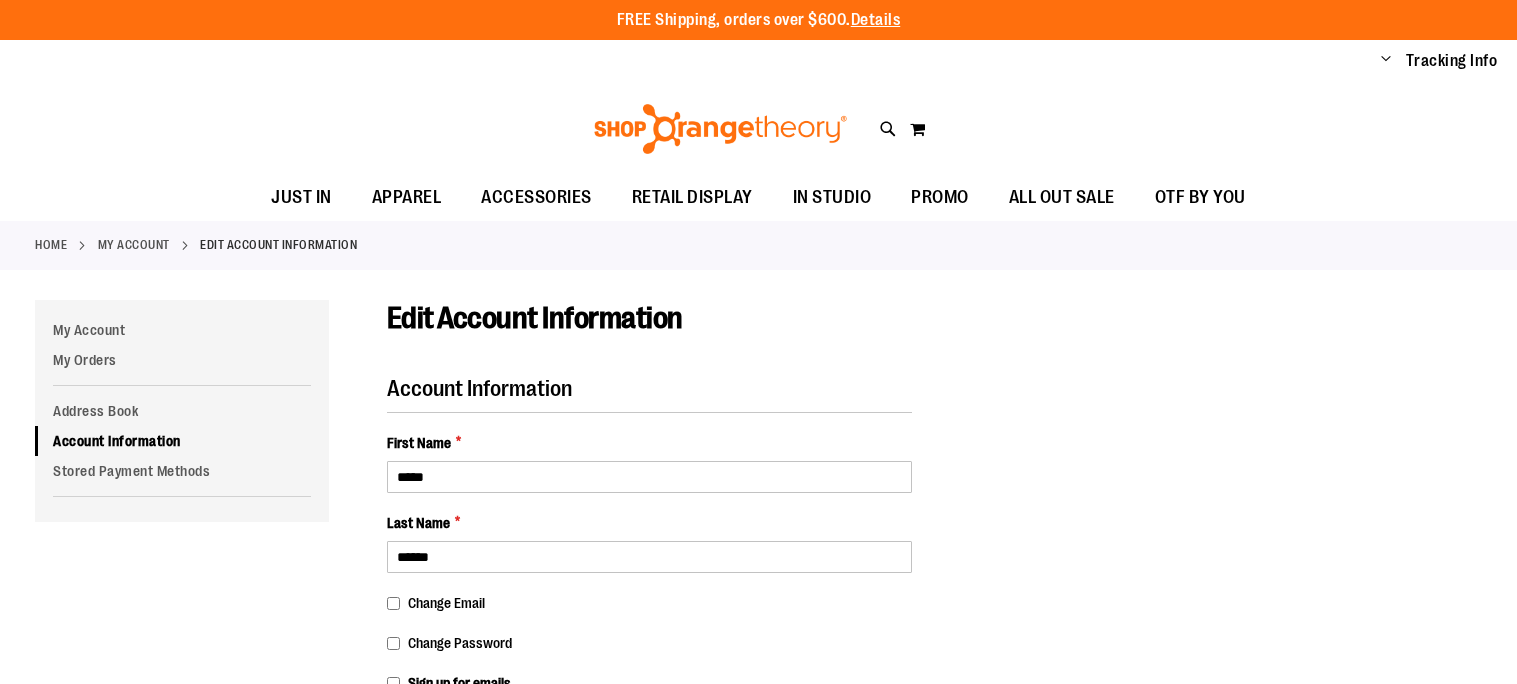 scroll, scrollTop: 0, scrollLeft: 0, axis: both 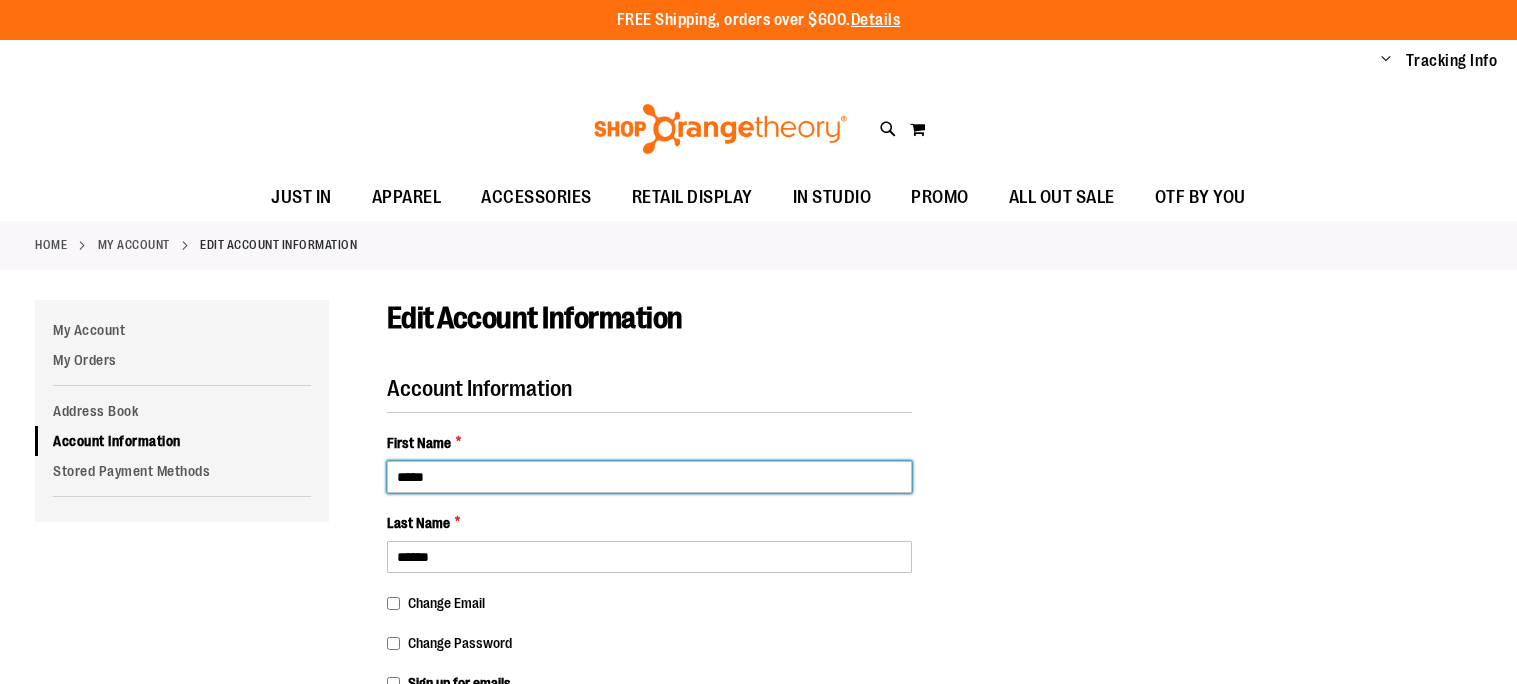 click on "*****" at bounding box center (650, 477) 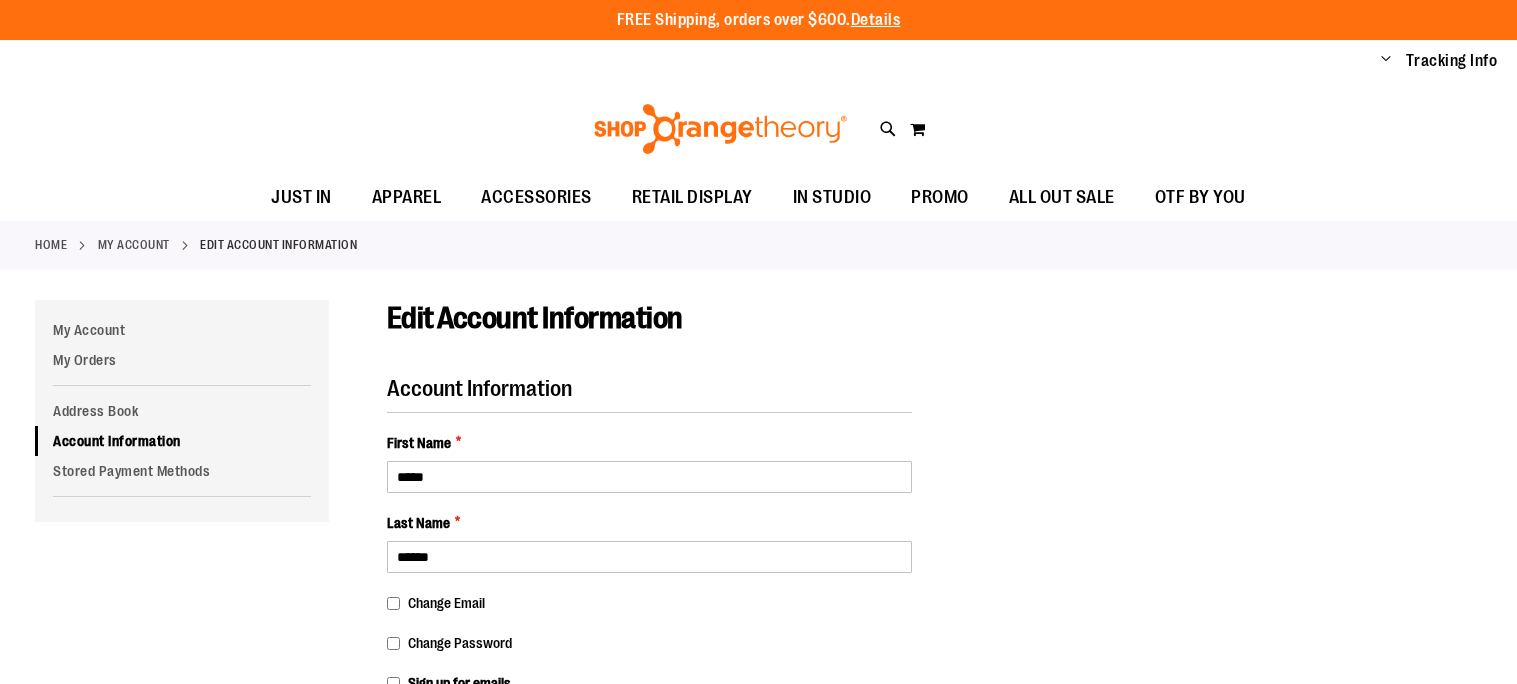 click on "Account Information
First Name *
*****
Last Name *
******
Change Email
Change Password
Sign up for emails
OTF Studio ID" at bounding box center (650, 743) 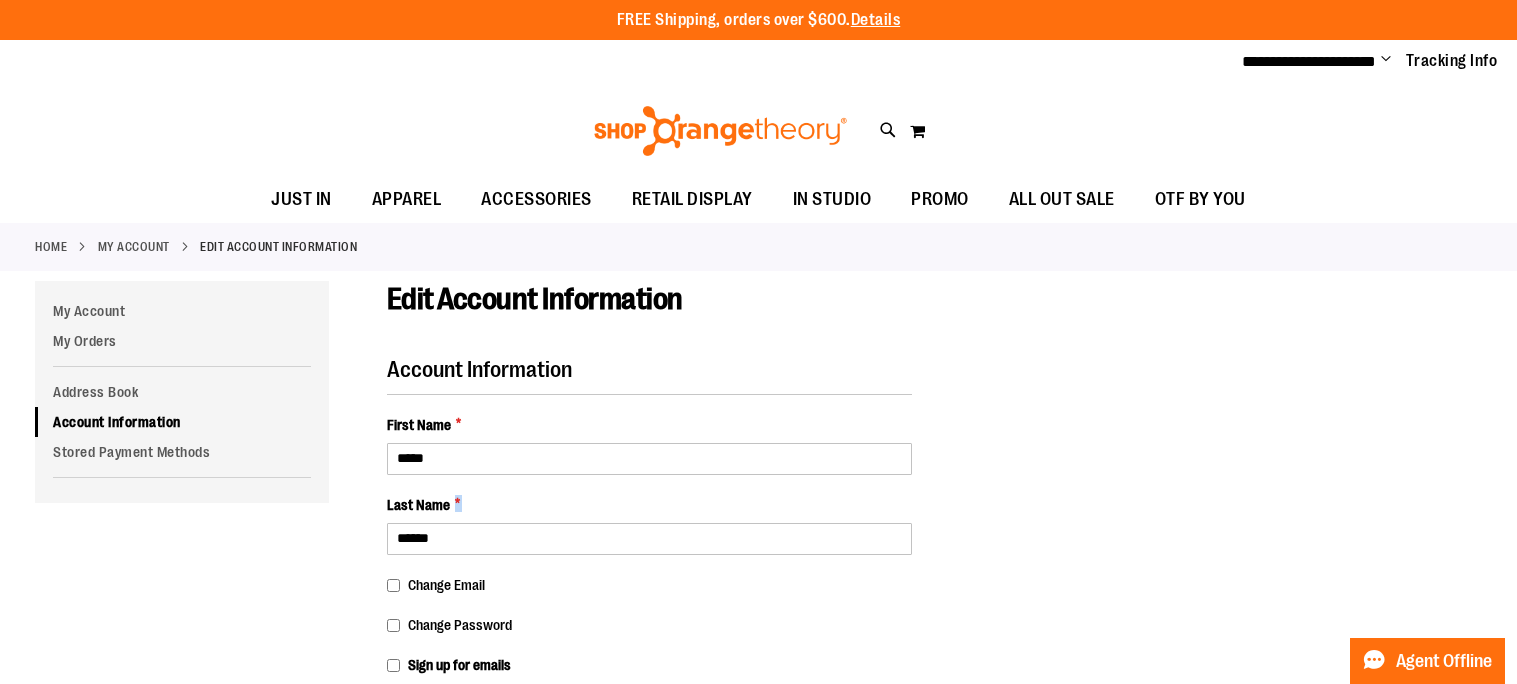 click on "Account Information
First Name *
*****
Last Name *
******
Change Email
Change Password
Sign up for emails
OTF Studio ID
****" at bounding box center (650, 720) 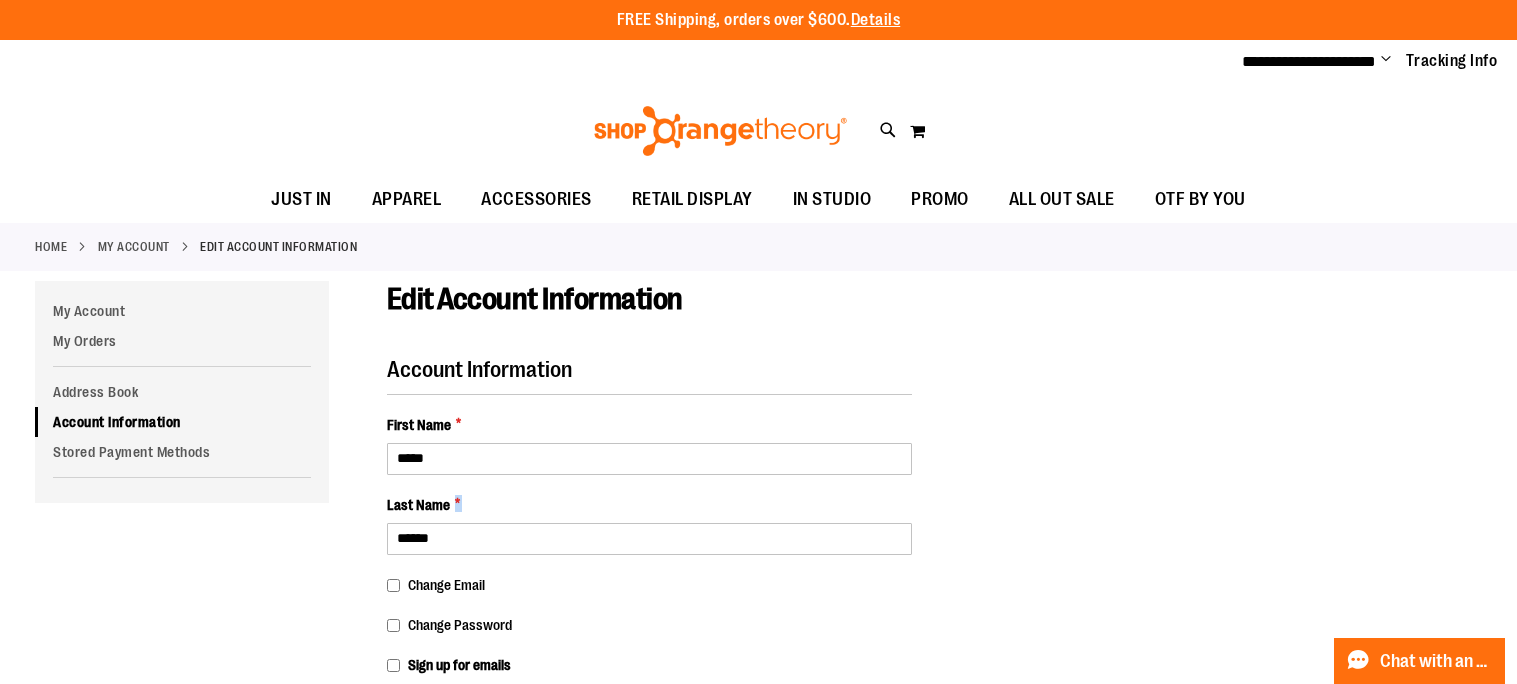 type on "**********" 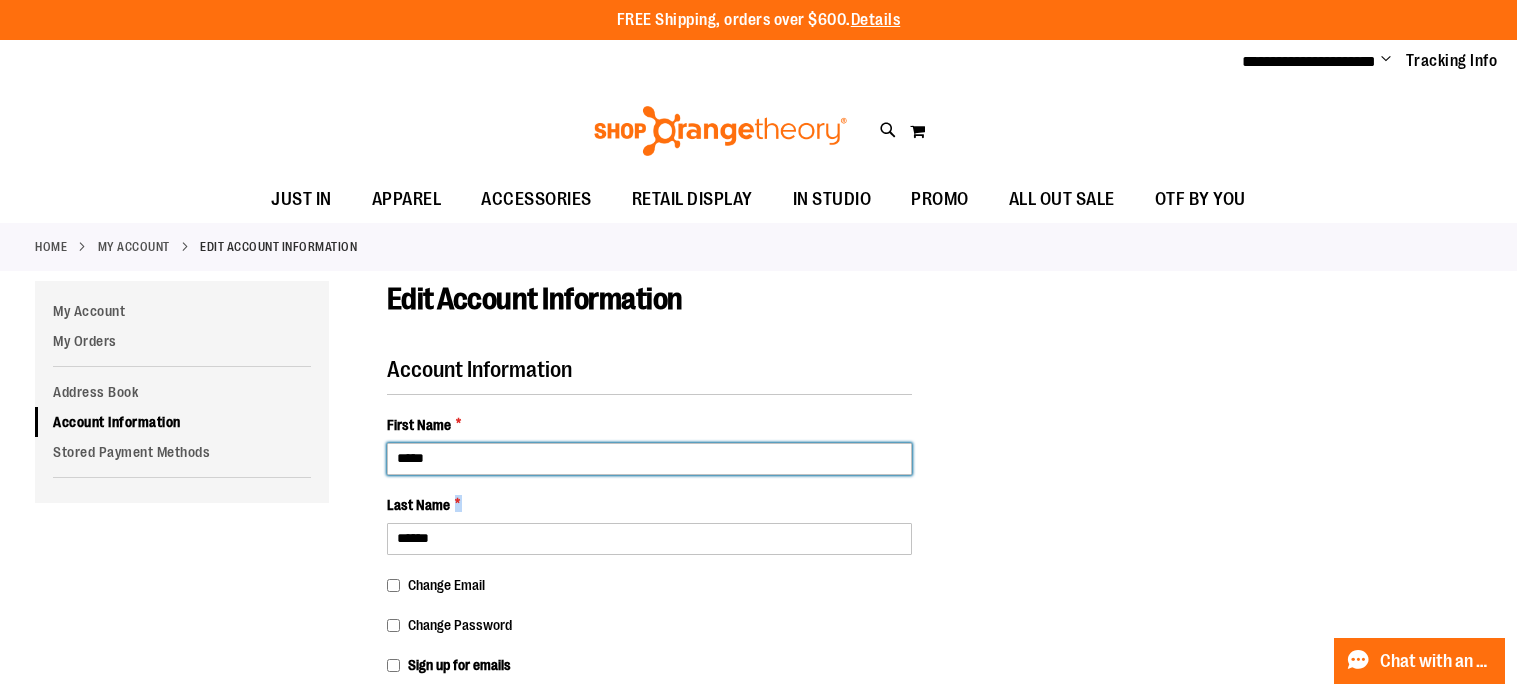 click on "*****" at bounding box center [650, 459] 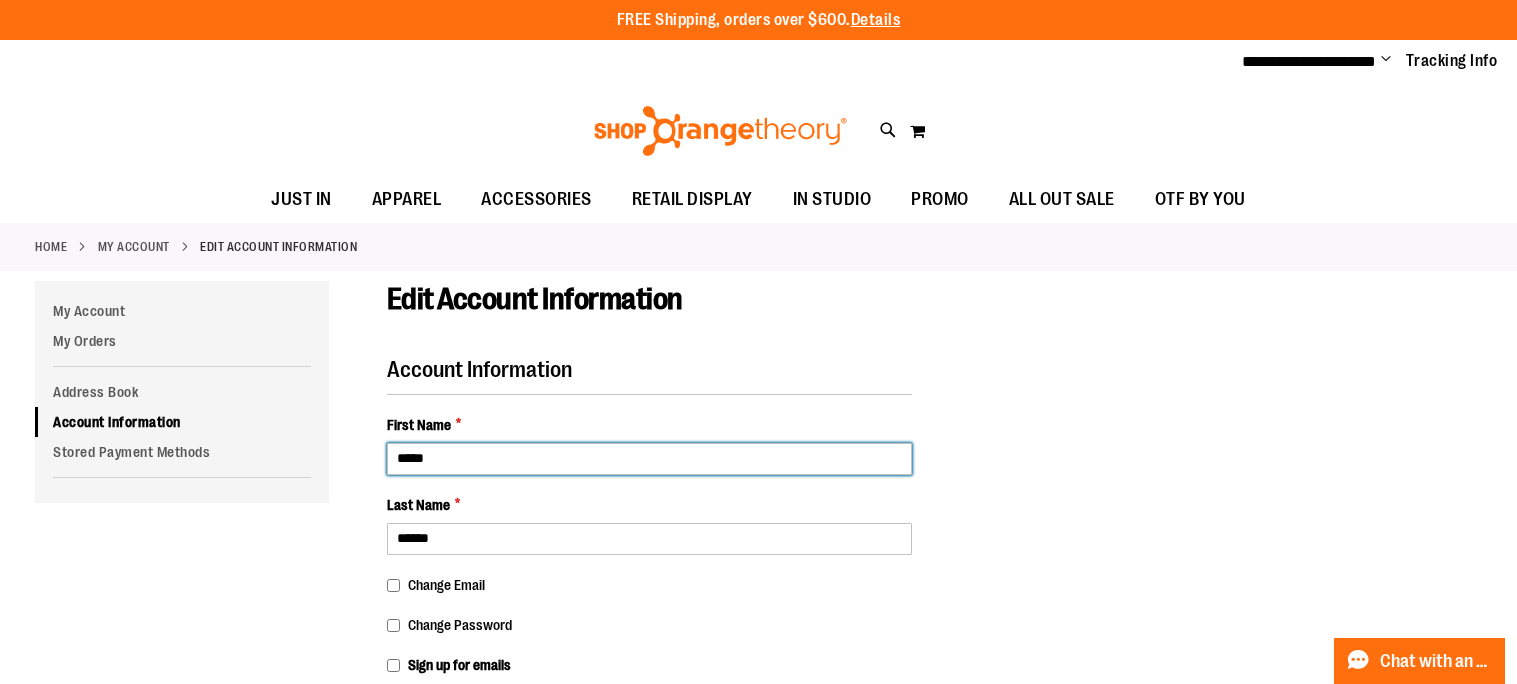 click on "*****" at bounding box center [650, 459] 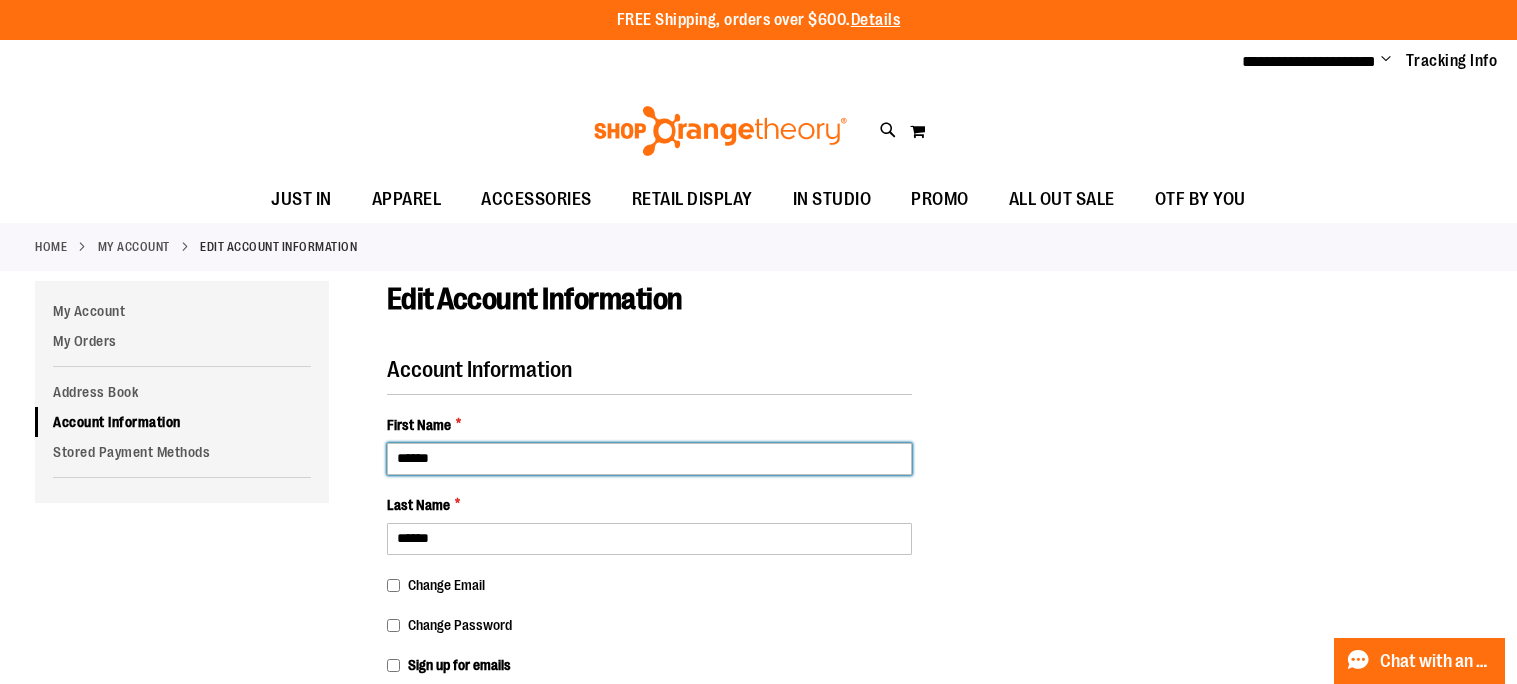 type on "******" 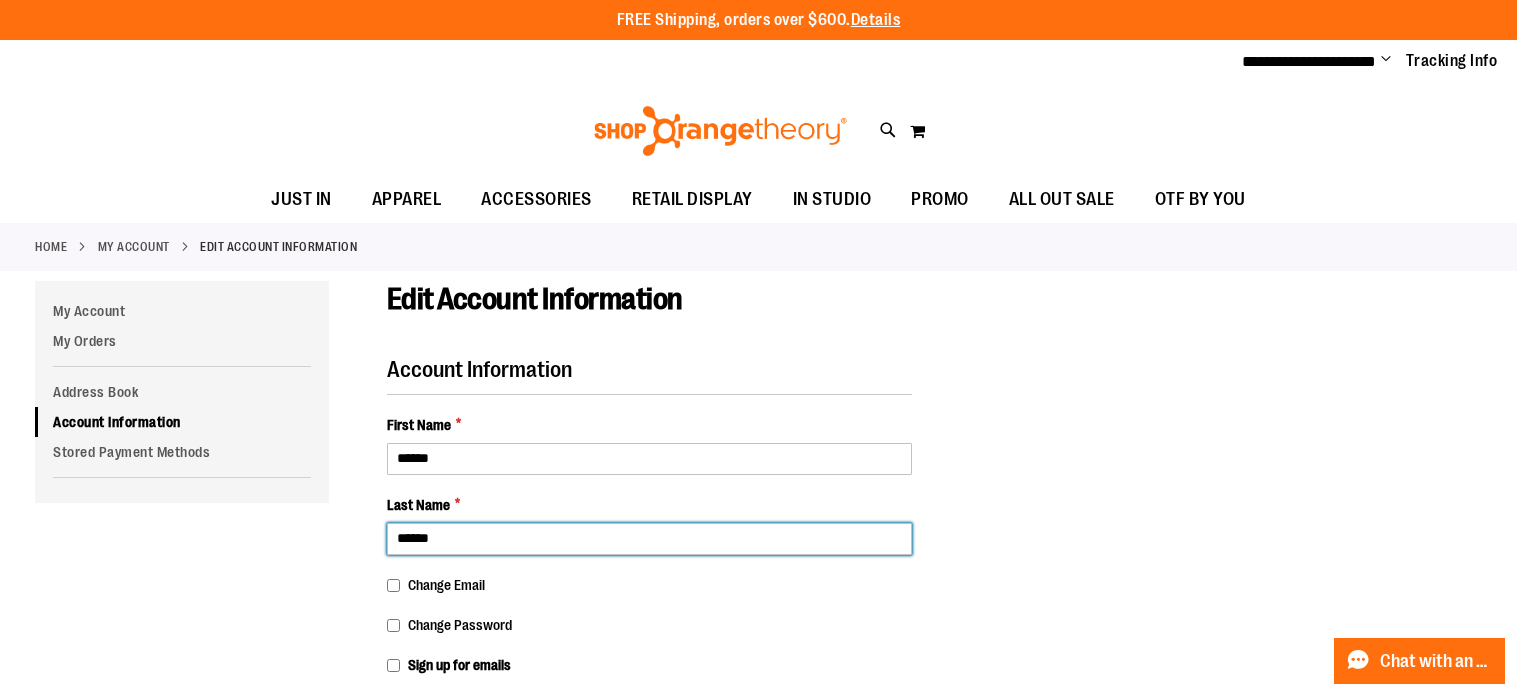 click on "******" at bounding box center (650, 539) 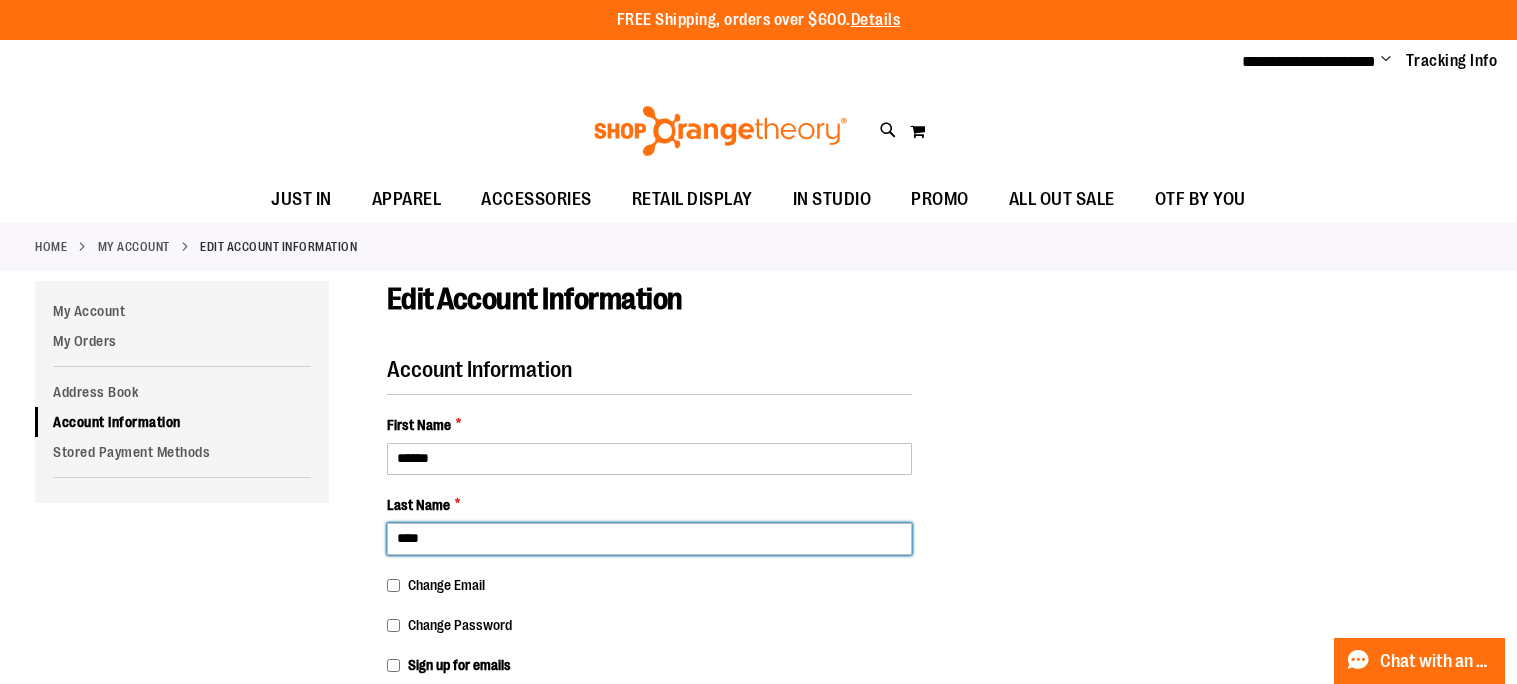 type on "****" 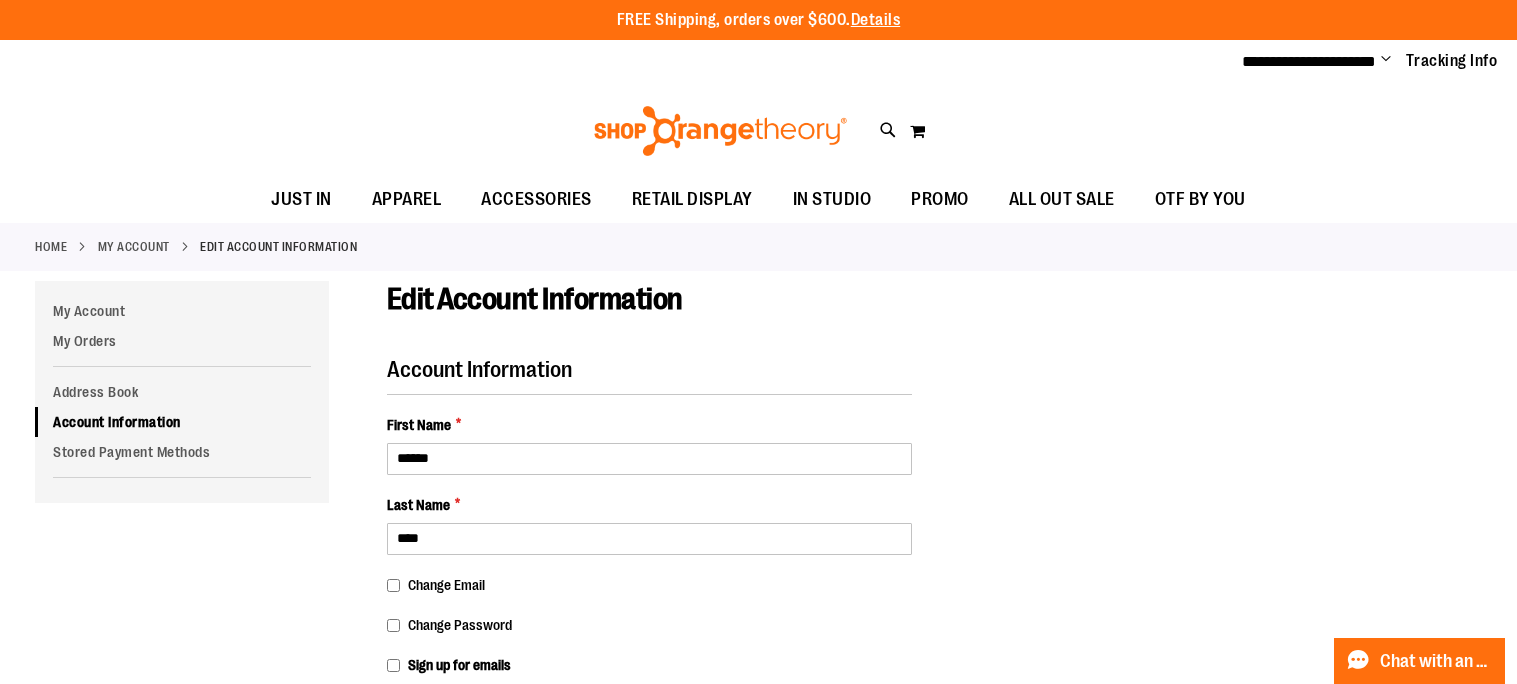 click on "Account Information
First Name *
******
Last Name *
****
Change Email
Change Password
Sign up for emails
OTF Studio ID
****" at bounding box center (934, 784) 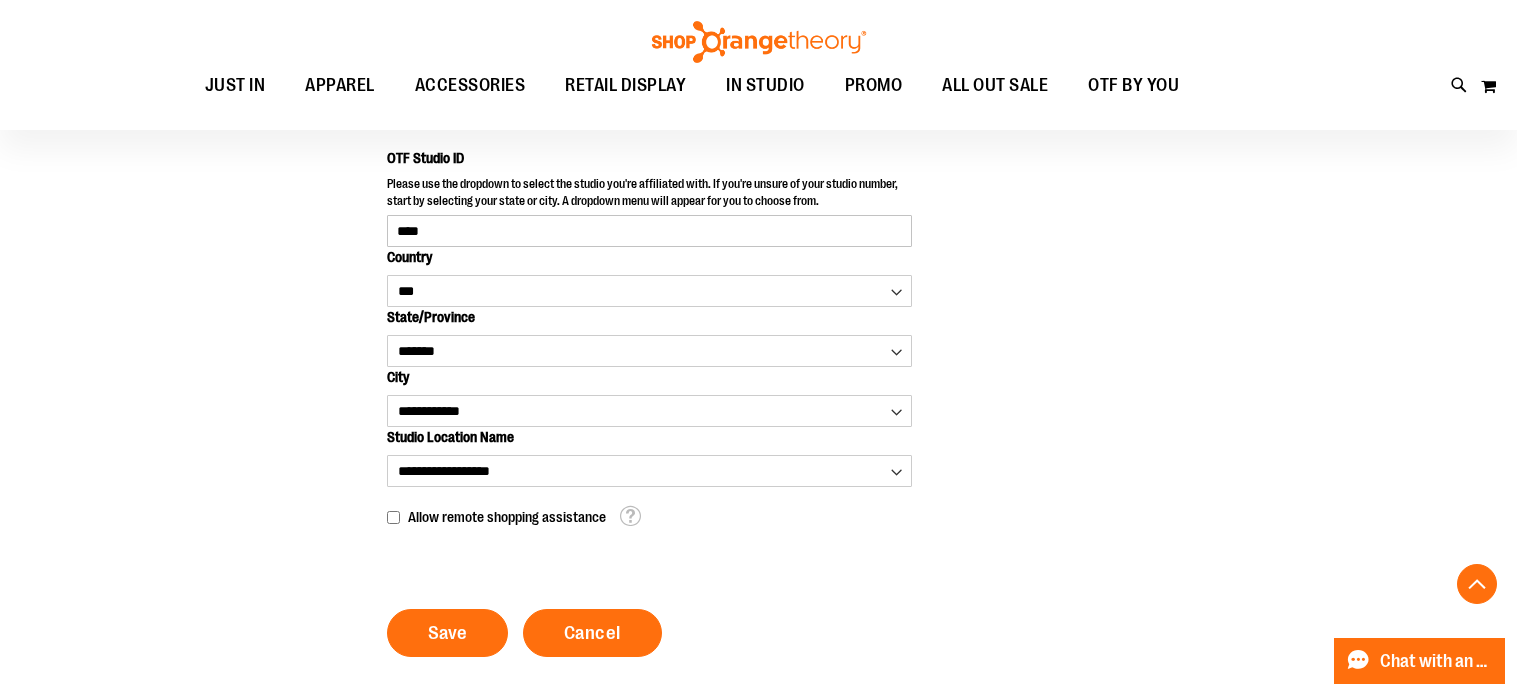 scroll, scrollTop: 554, scrollLeft: 0, axis: vertical 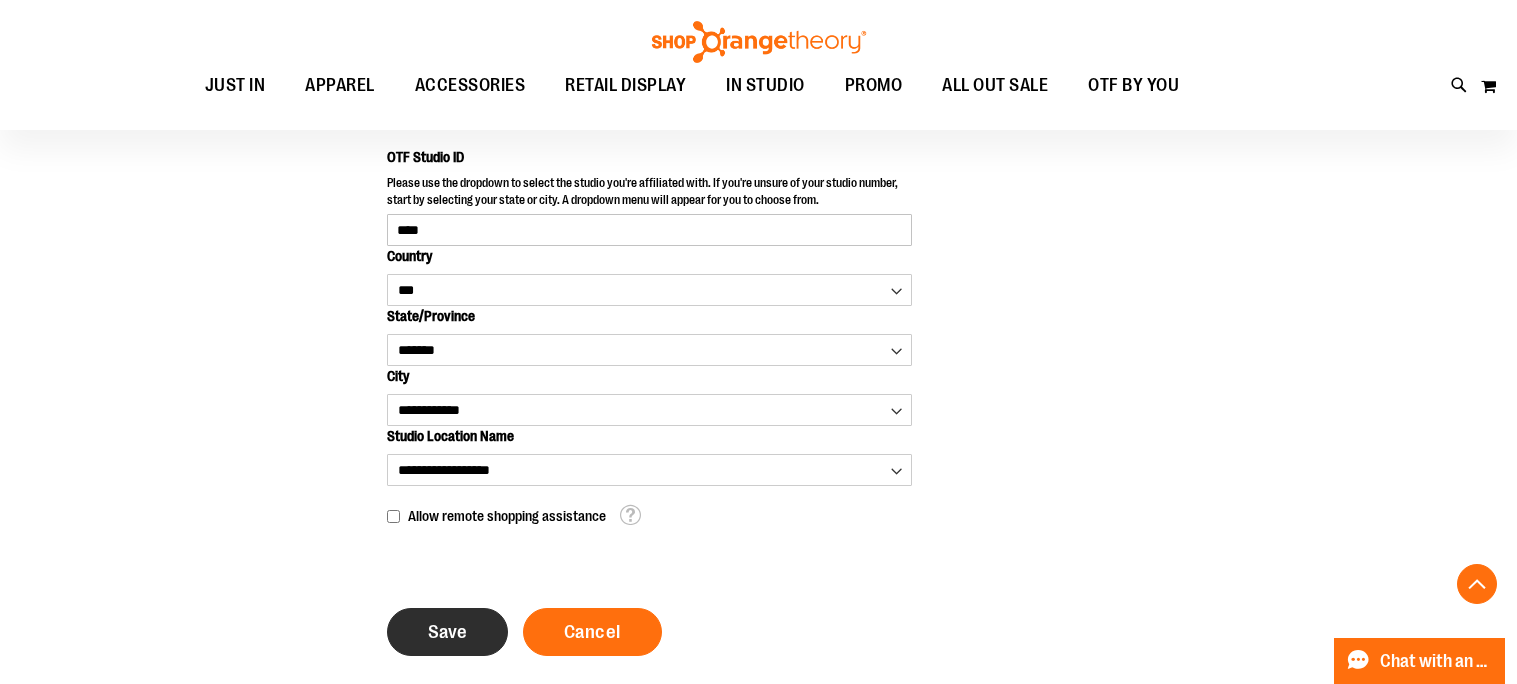 click on "Save" at bounding box center [447, 632] 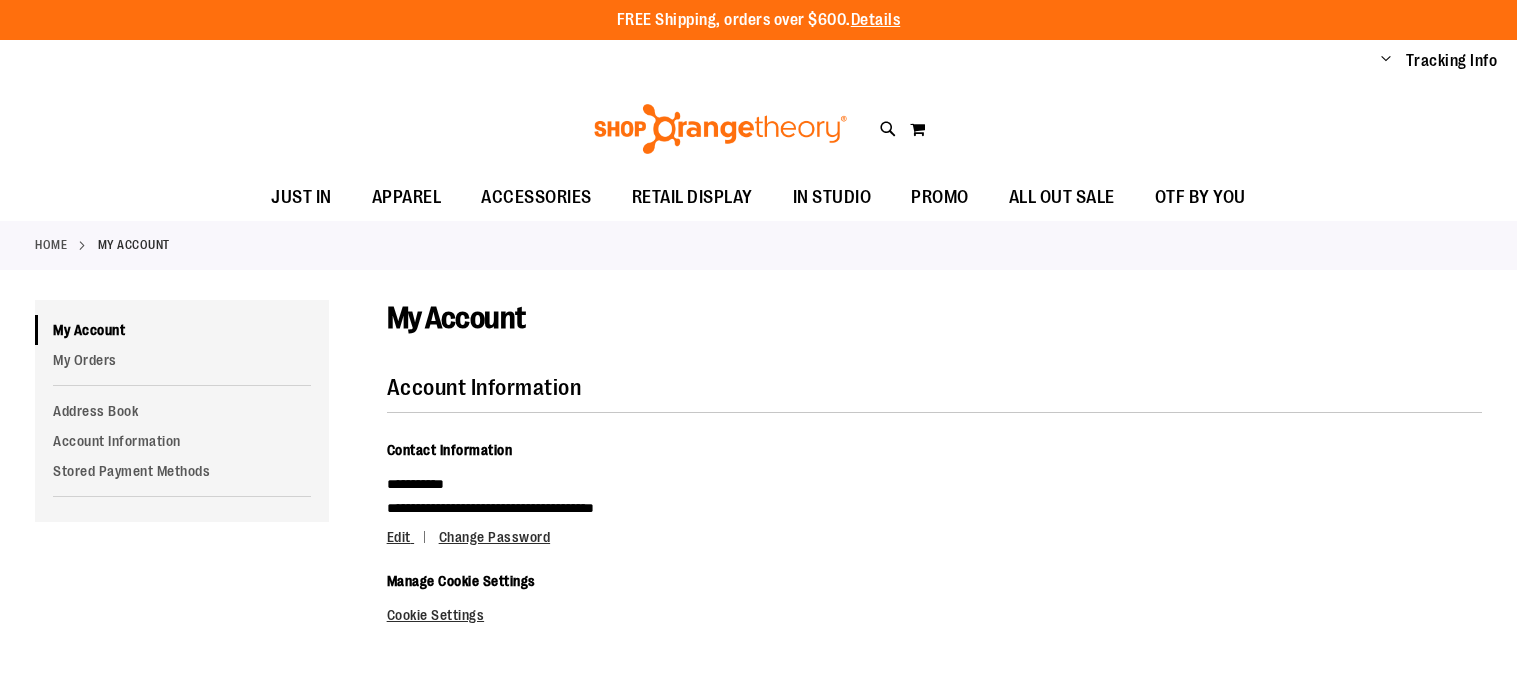 scroll, scrollTop: 0, scrollLeft: 0, axis: both 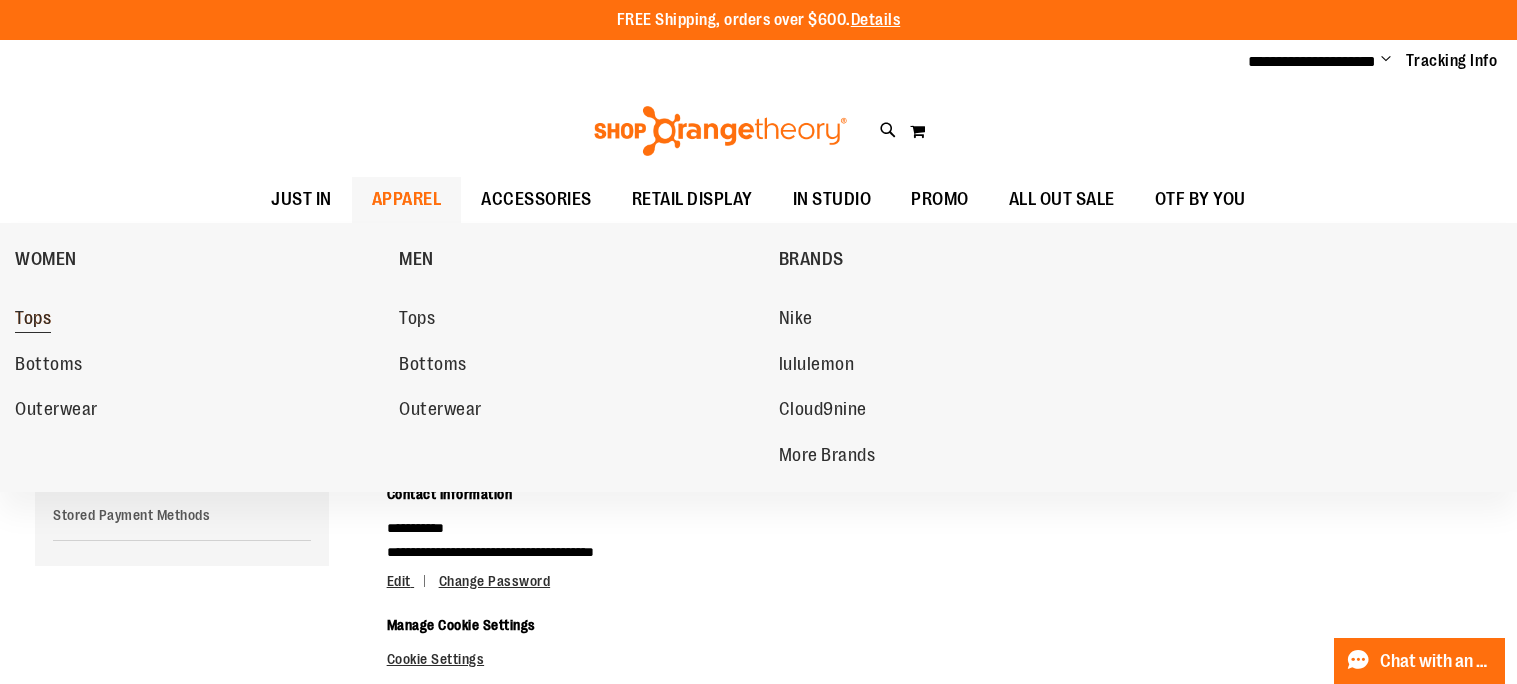 type on "**********" 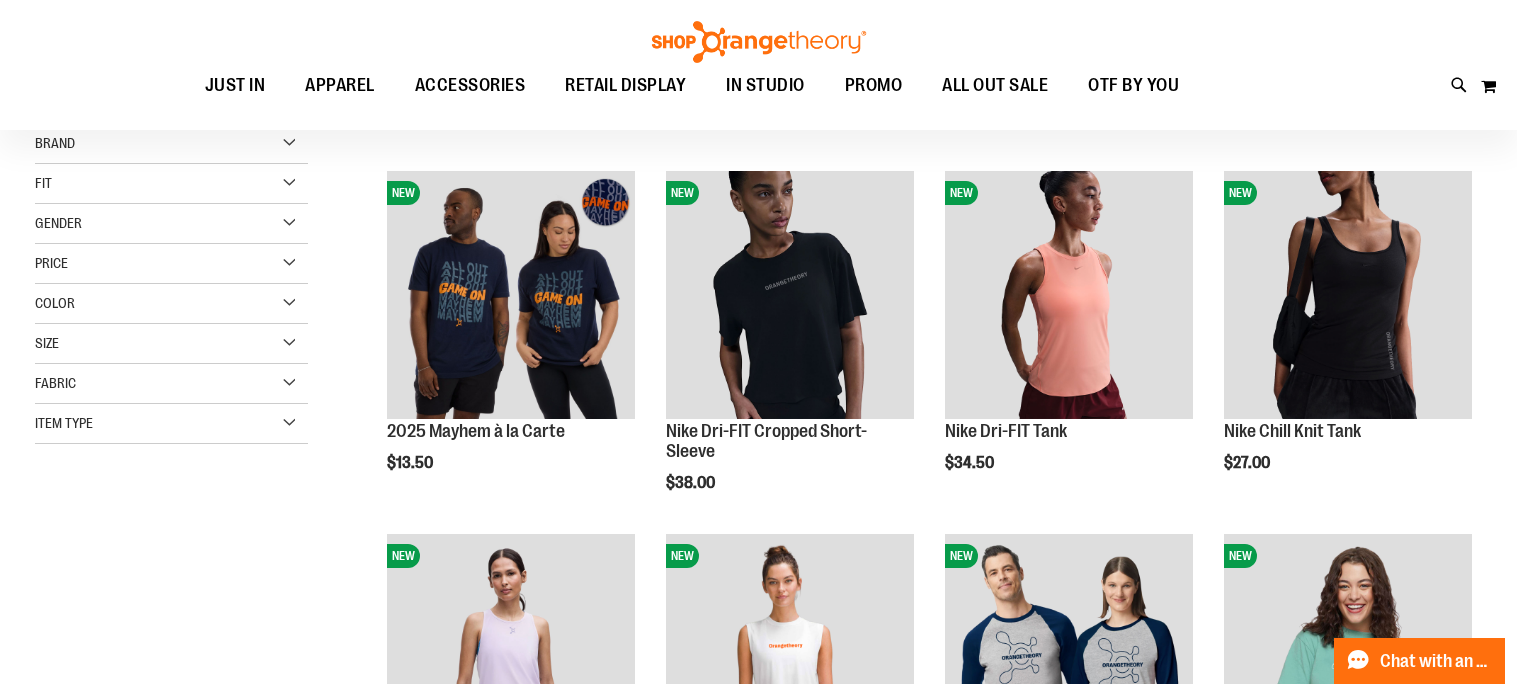 scroll, scrollTop: 0, scrollLeft: 0, axis: both 